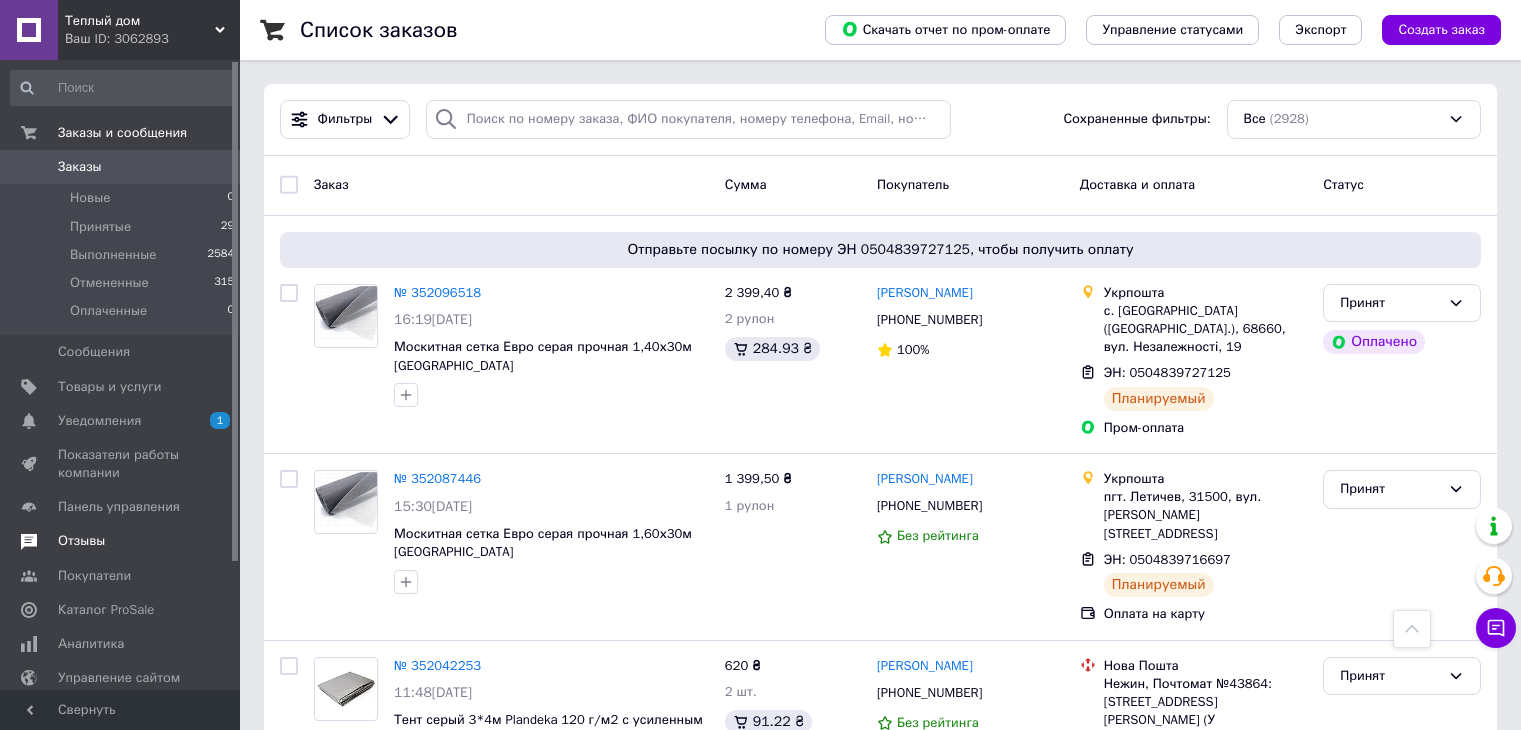 scroll, scrollTop: 495, scrollLeft: 0, axis: vertical 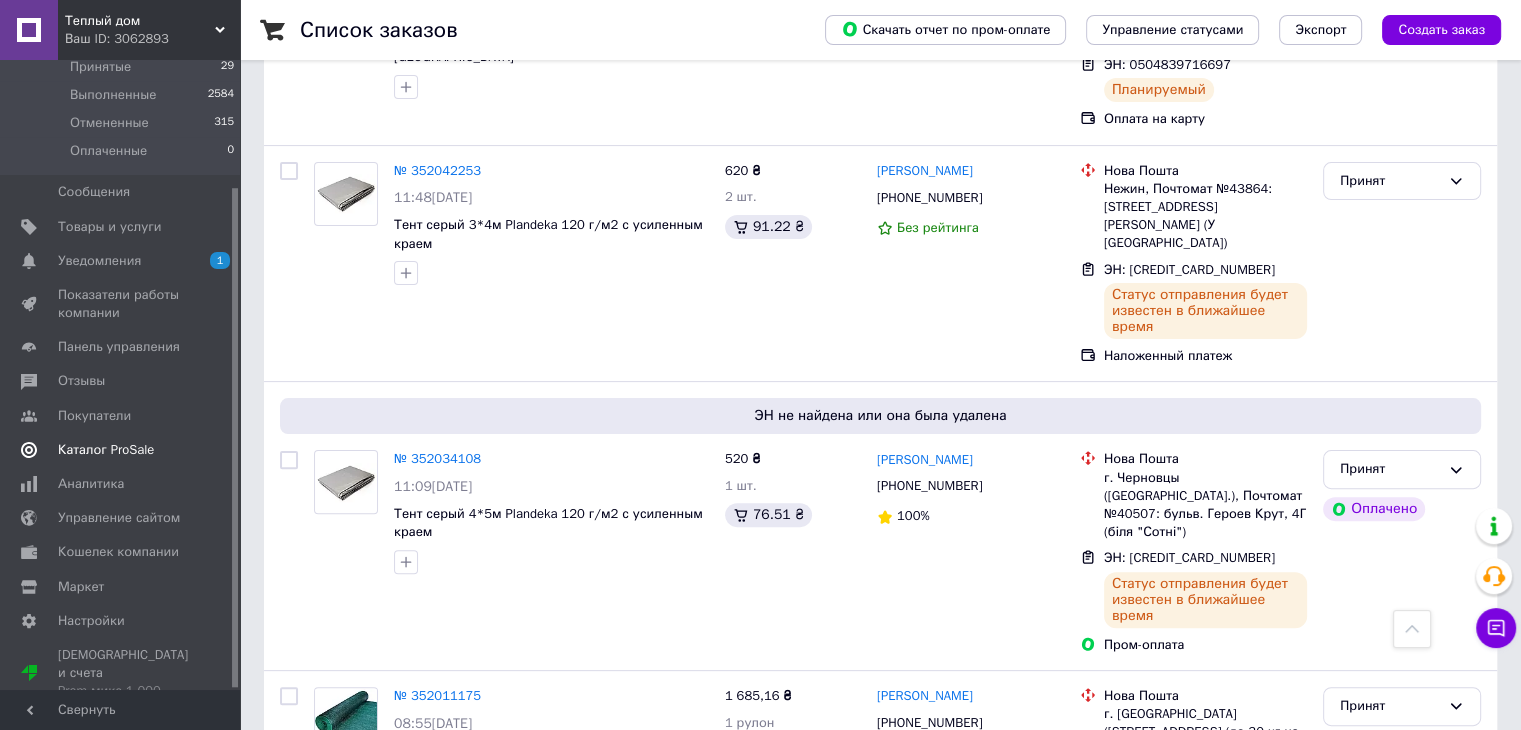 click on "Каталог ProSale" at bounding box center (123, 450) 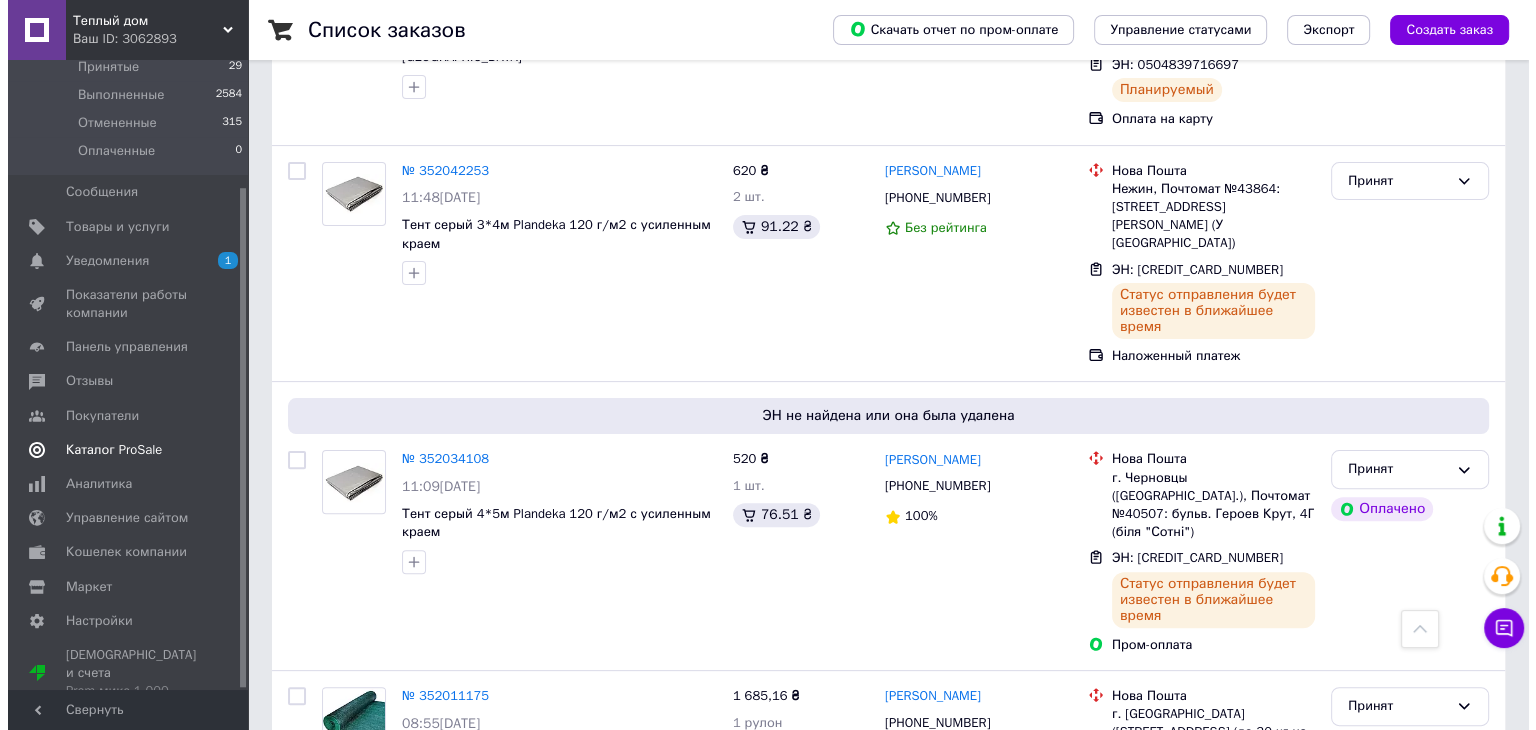 scroll, scrollTop: 0, scrollLeft: 0, axis: both 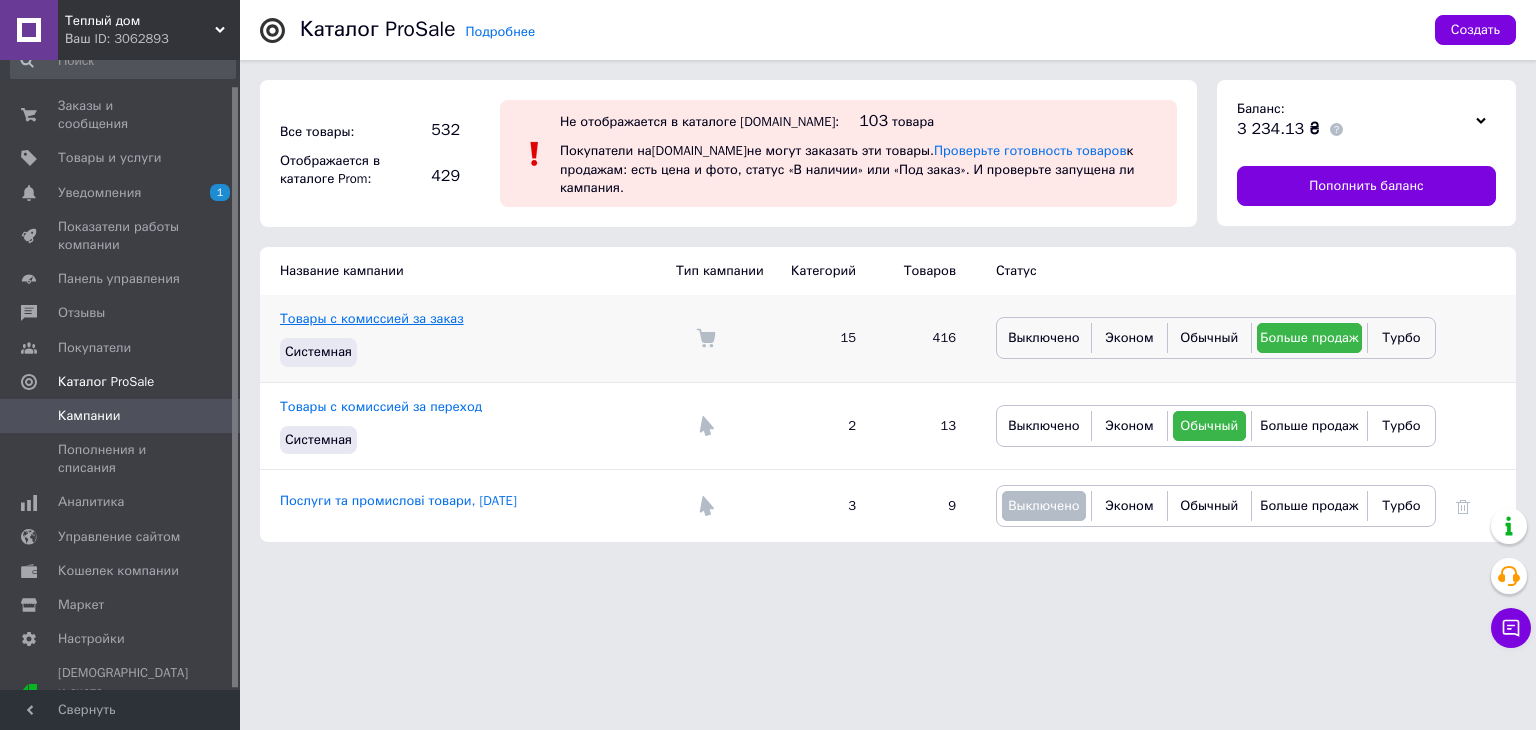 click on "Товары с комиссией за заказ" at bounding box center (372, 318) 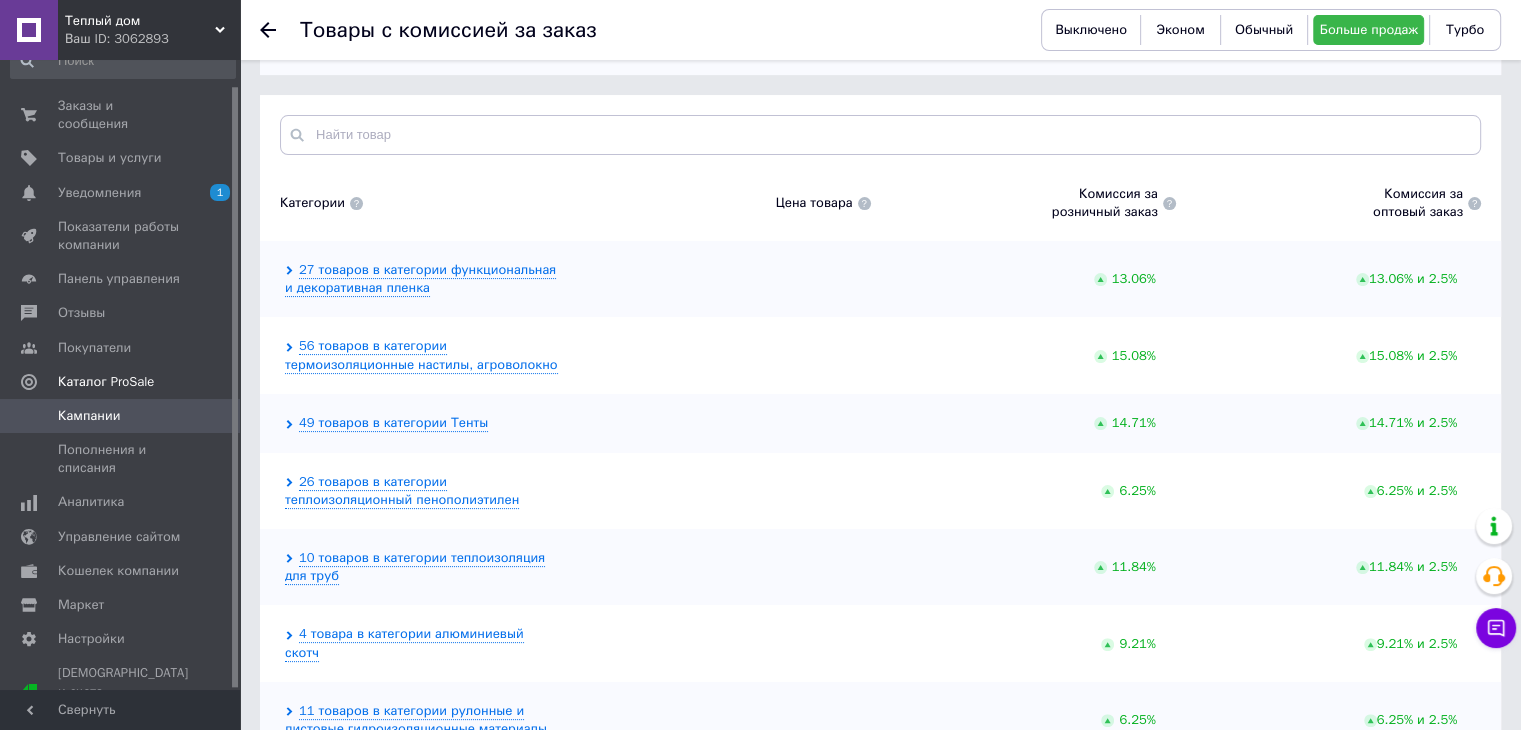 scroll, scrollTop: 400, scrollLeft: 0, axis: vertical 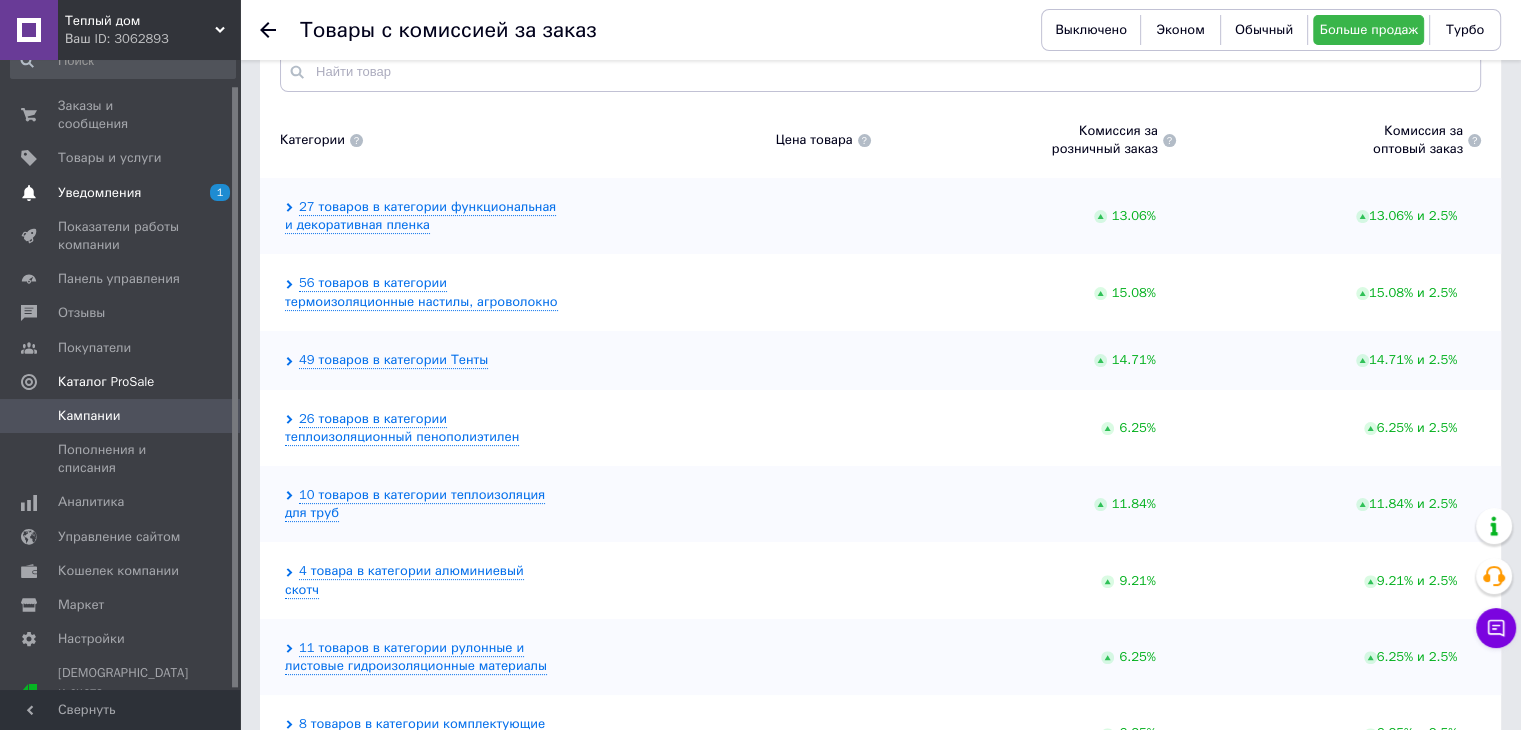click on "Уведомления" at bounding box center [99, 193] 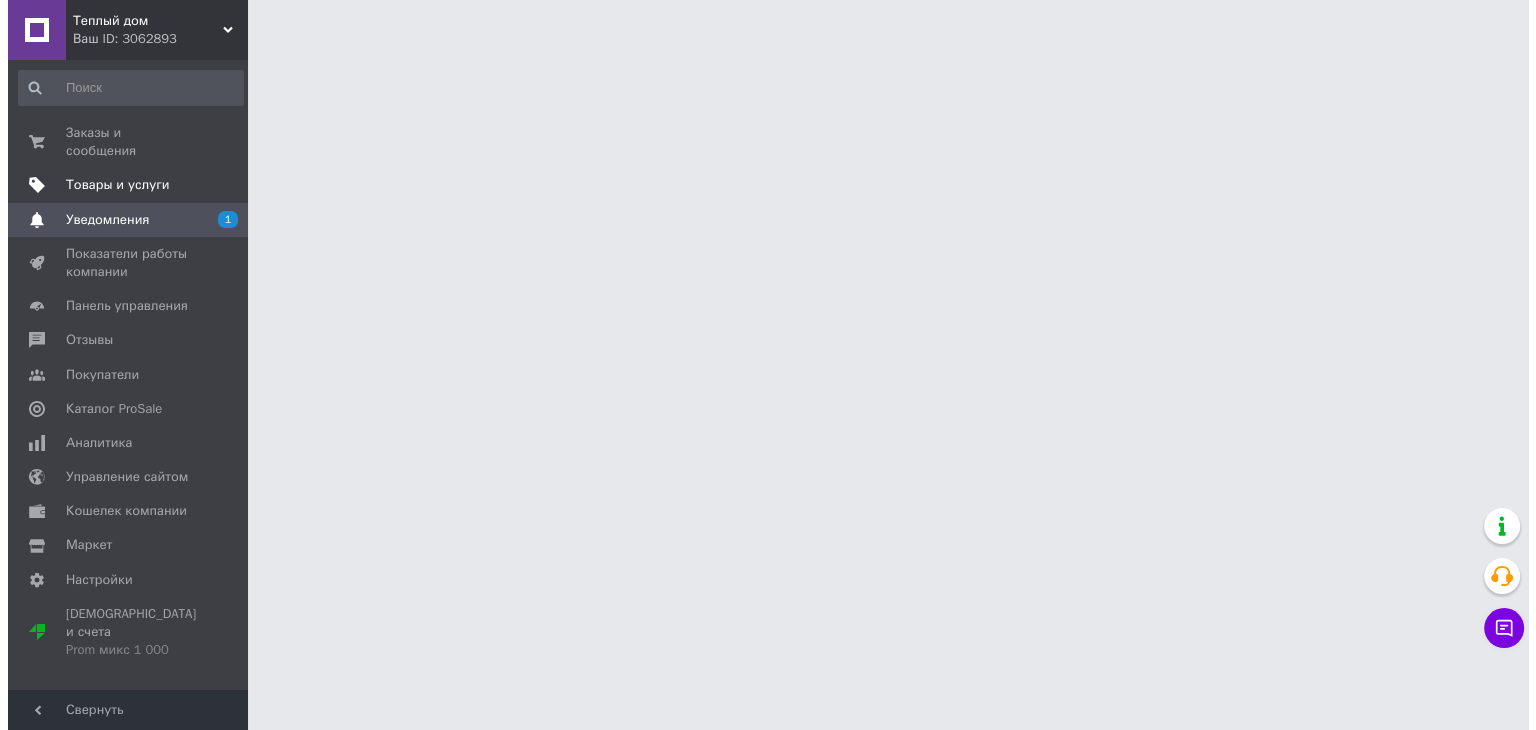 scroll, scrollTop: 0, scrollLeft: 0, axis: both 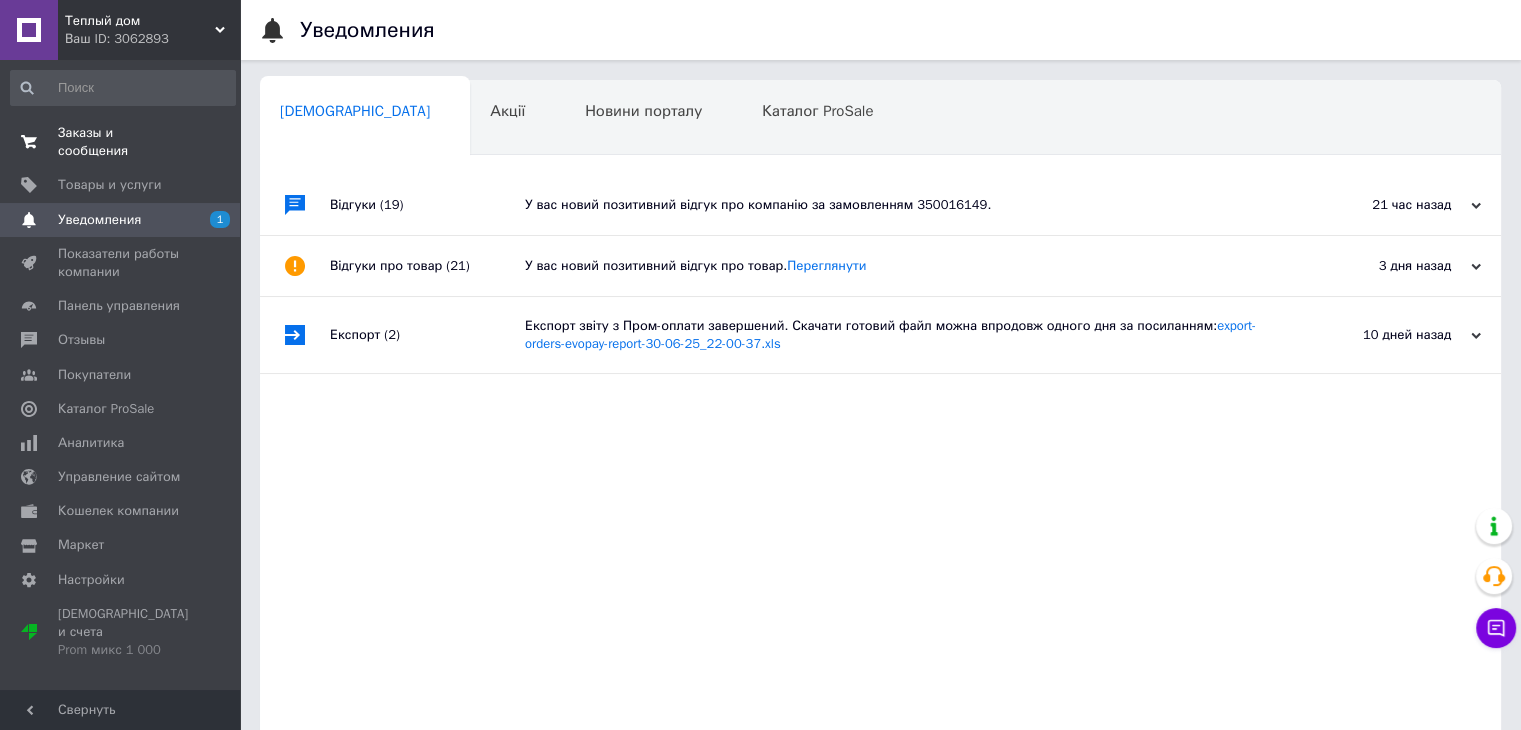 click on "0 0" at bounding box center [212, 142] 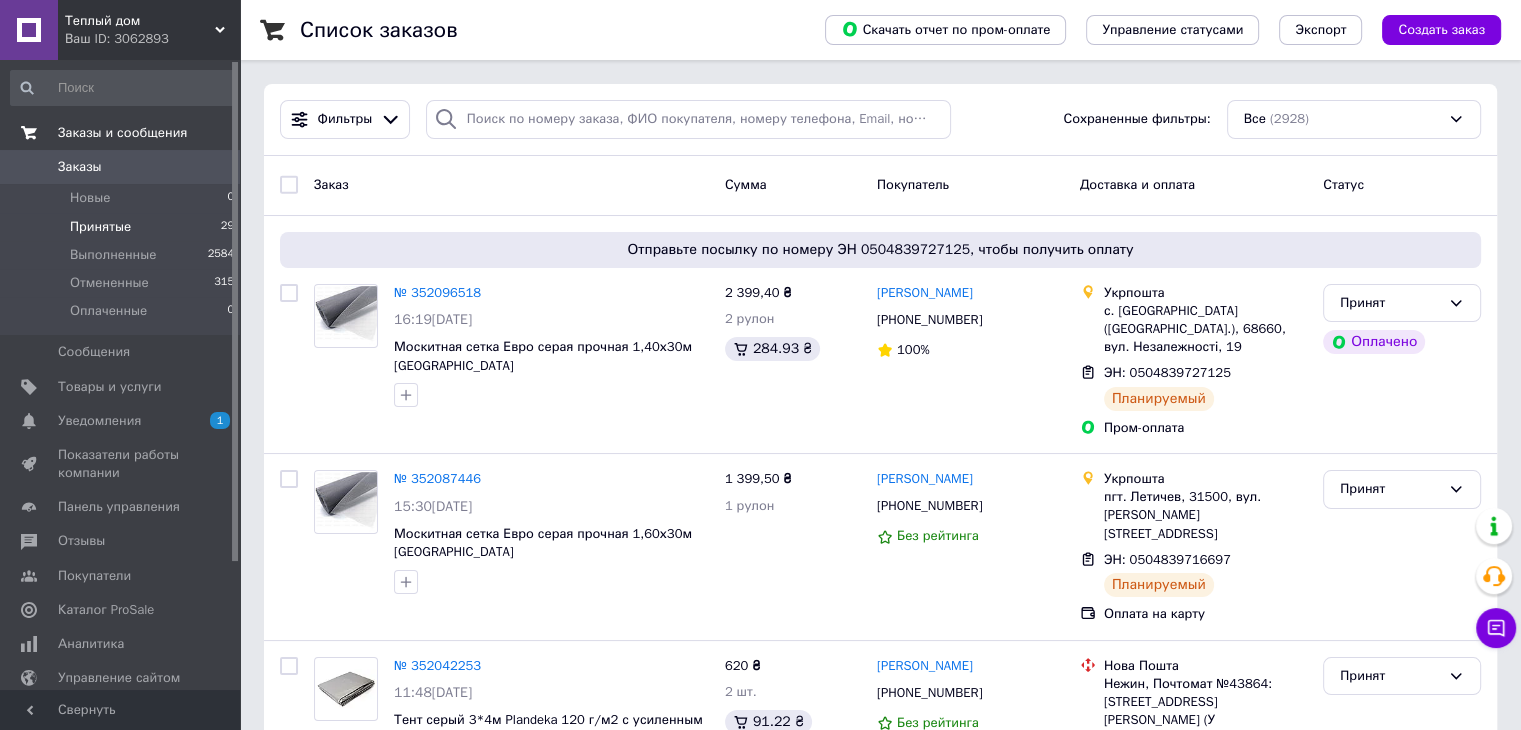 click on "Принятые" at bounding box center [100, 227] 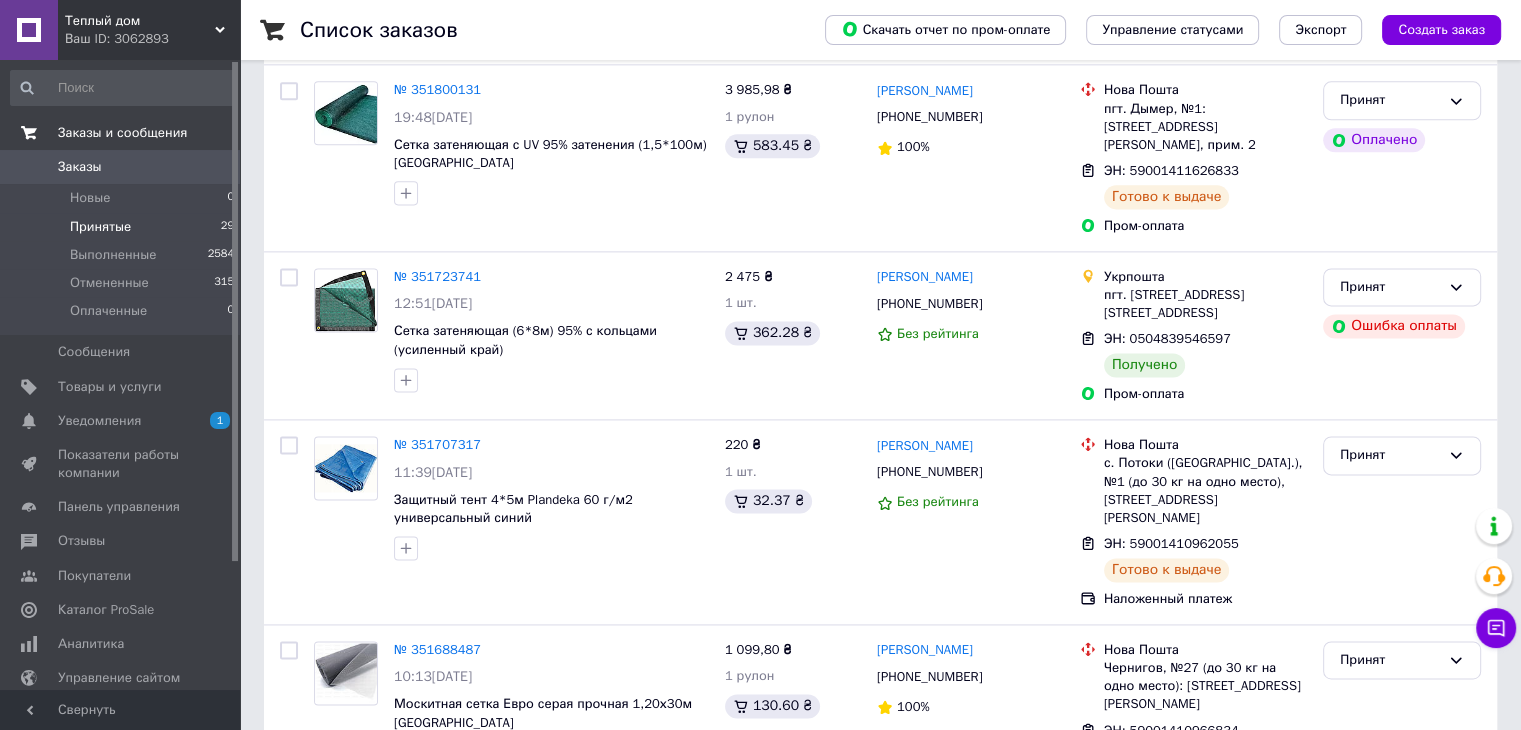 scroll, scrollTop: 3197, scrollLeft: 0, axis: vertical 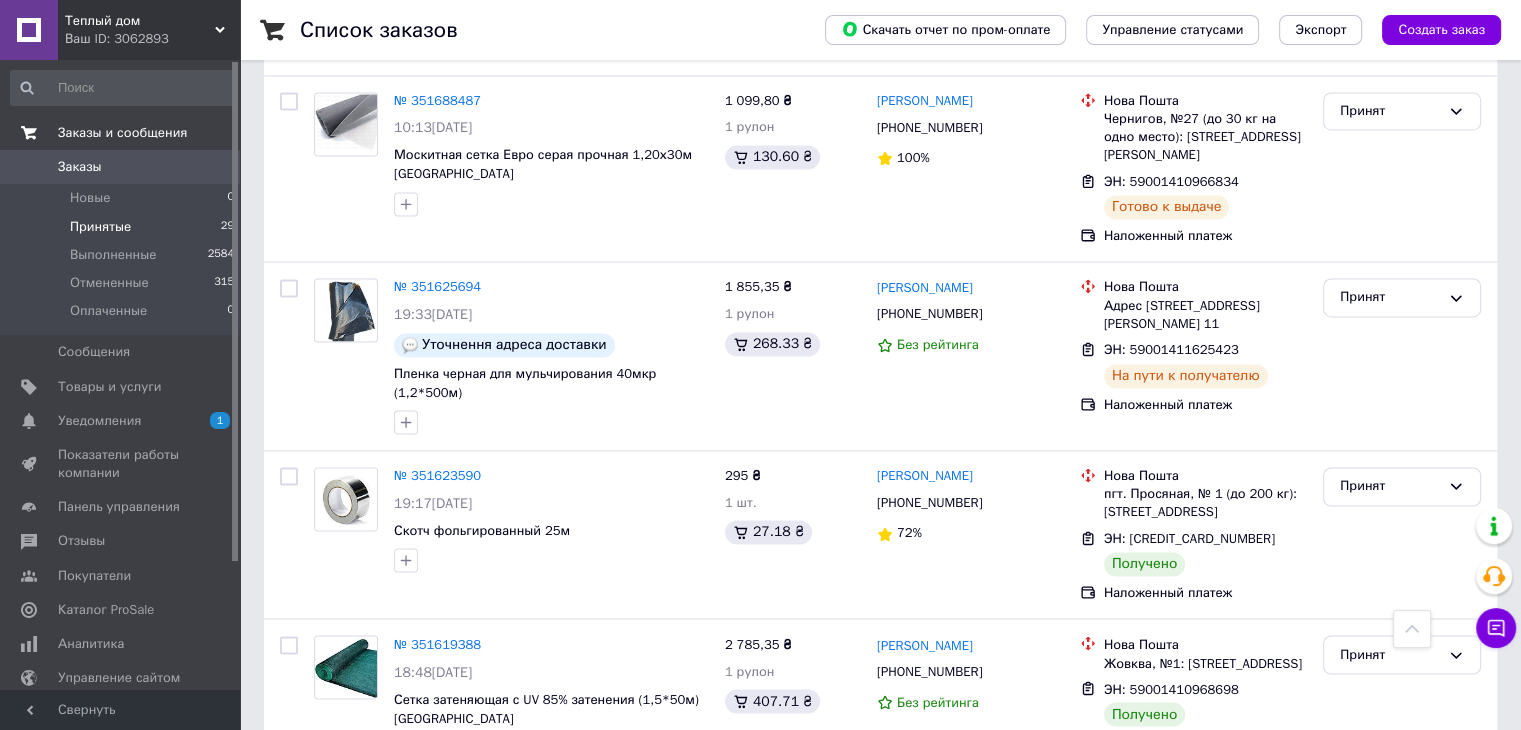 click on "2" at bounding box center (327, 820) 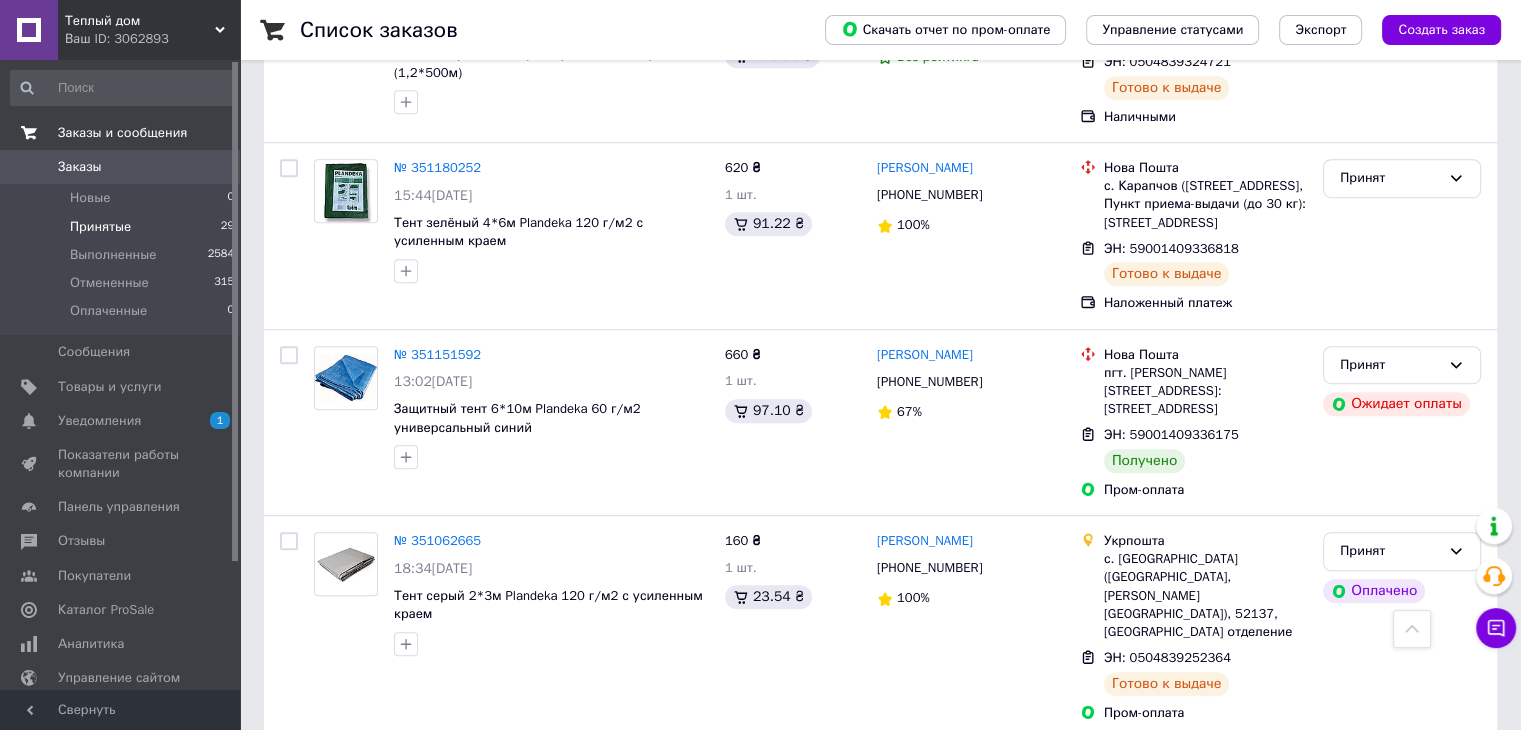scroll, scrollTop: 1247, scrollLeft: 0, axis: vertical 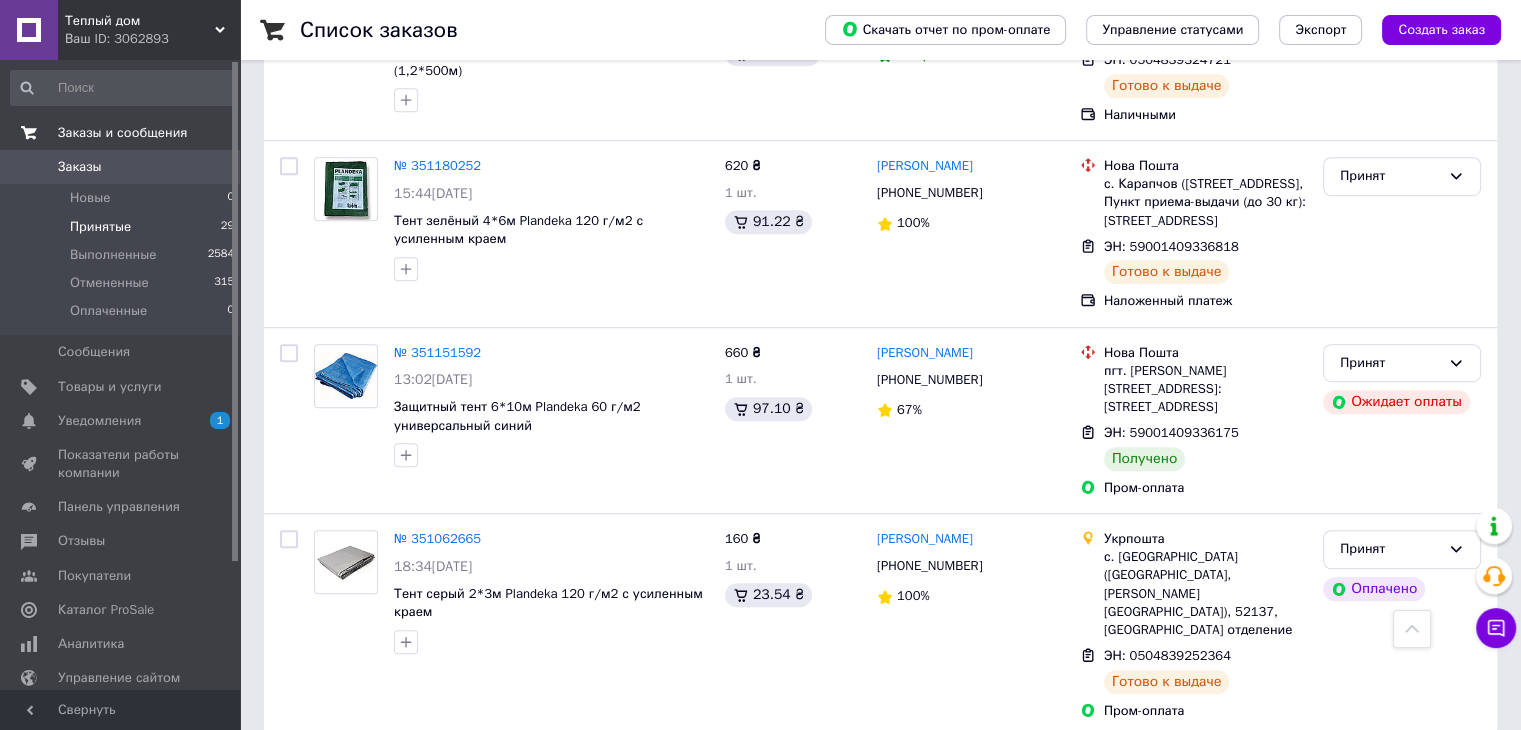 click on "1" at bounding box center (415, 781) 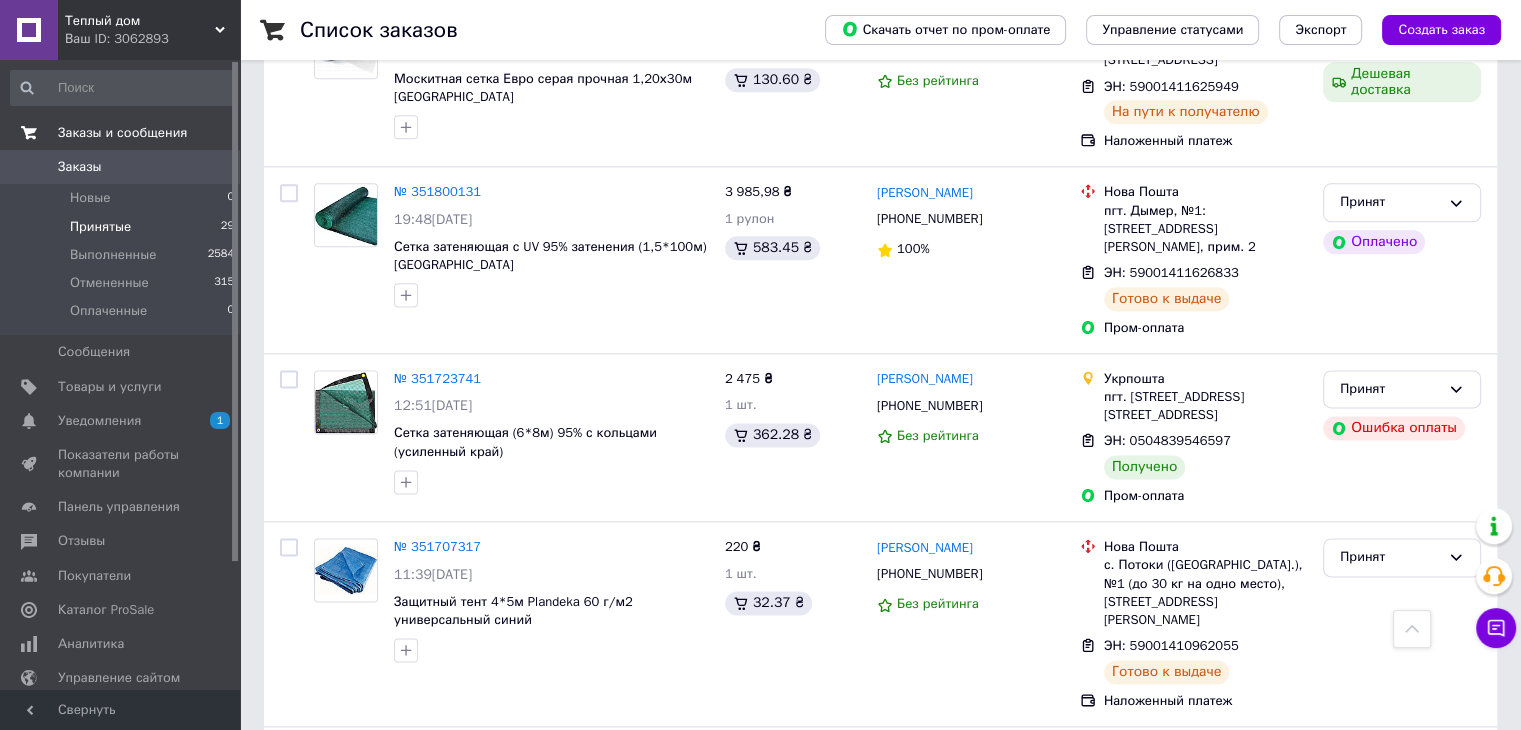 scroll, scrollTop: 2400, scrollLeft: 0, axis: vertical 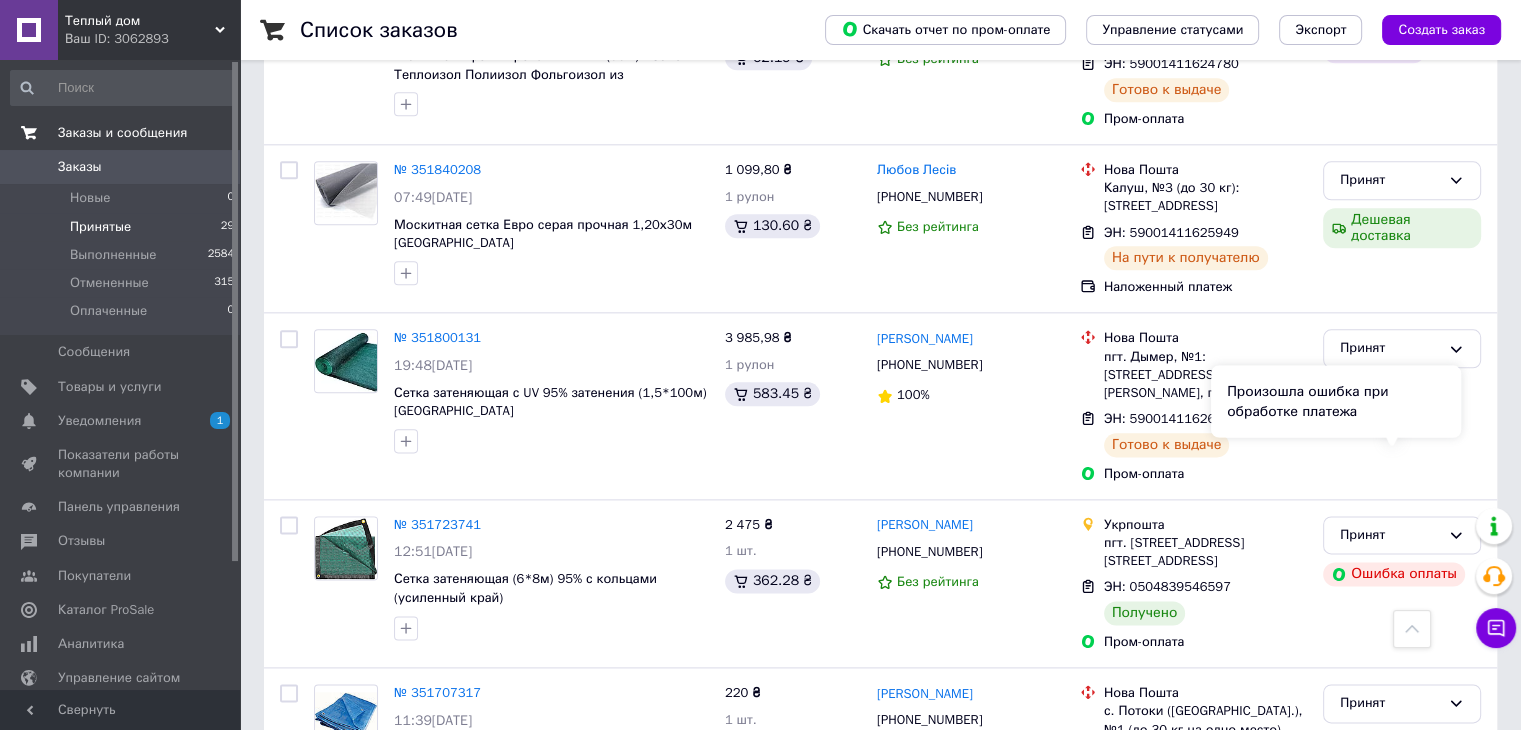click on "Произошла ошибка при обработке платежа" at bounding box center (1336, 401) 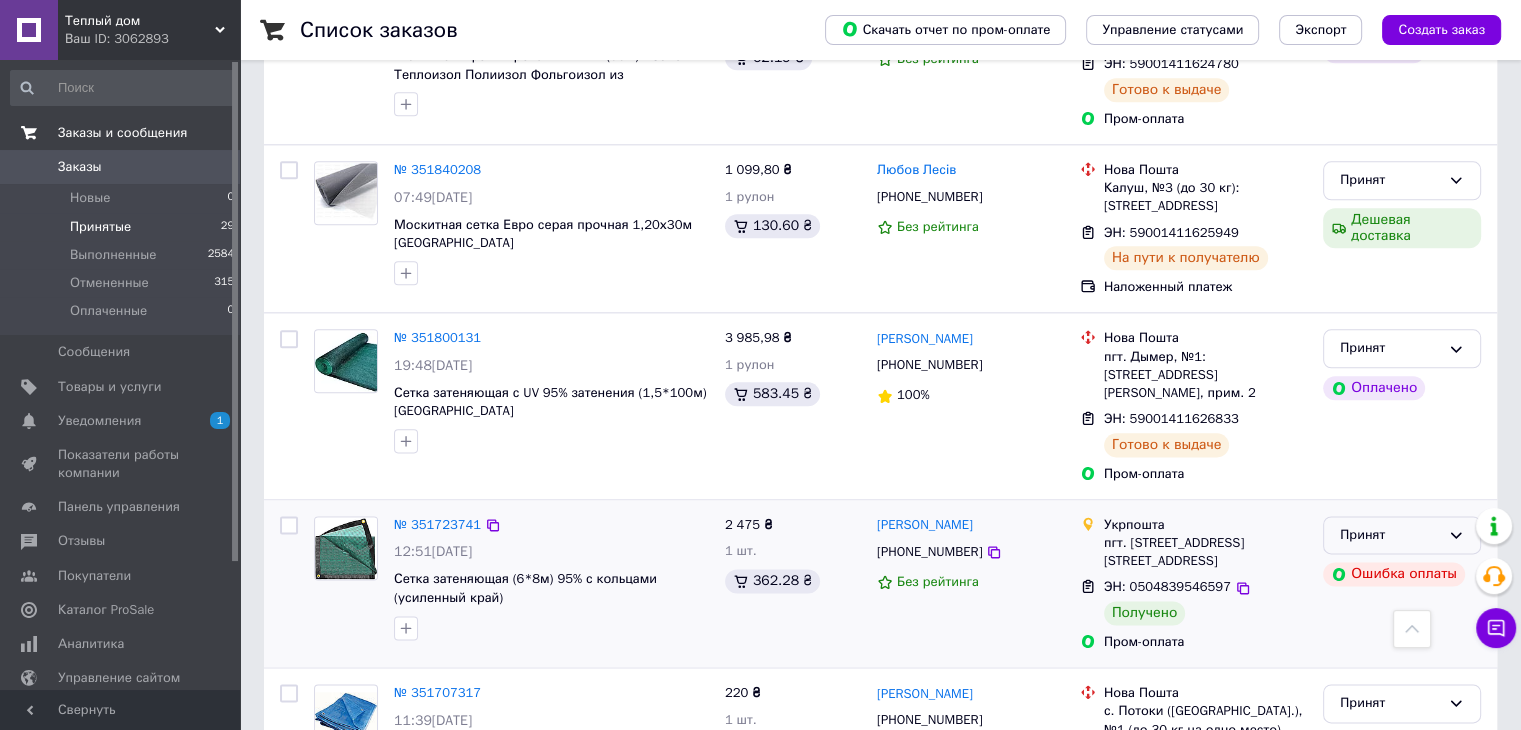 click 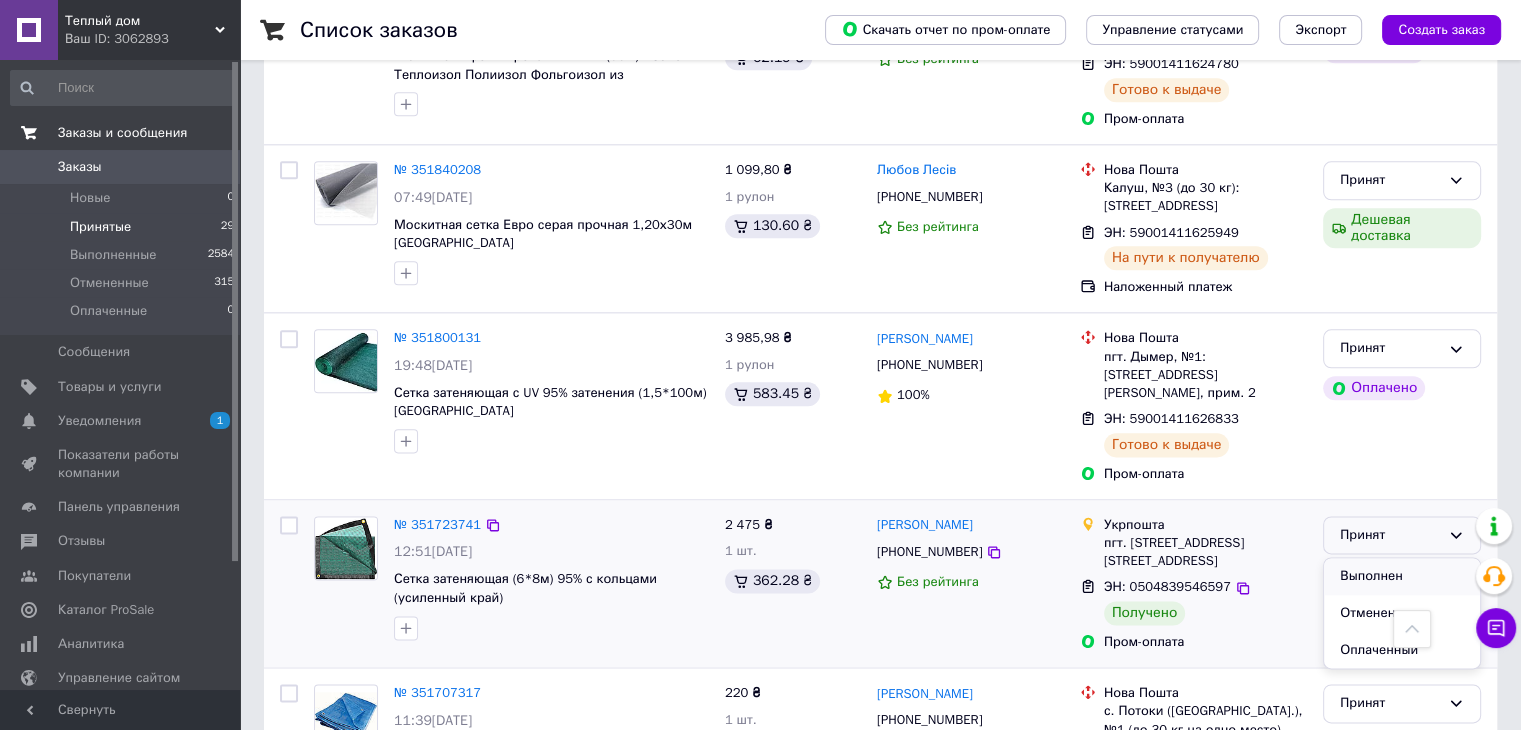 click on "Выполнен" at bounding box center [1402, 576] 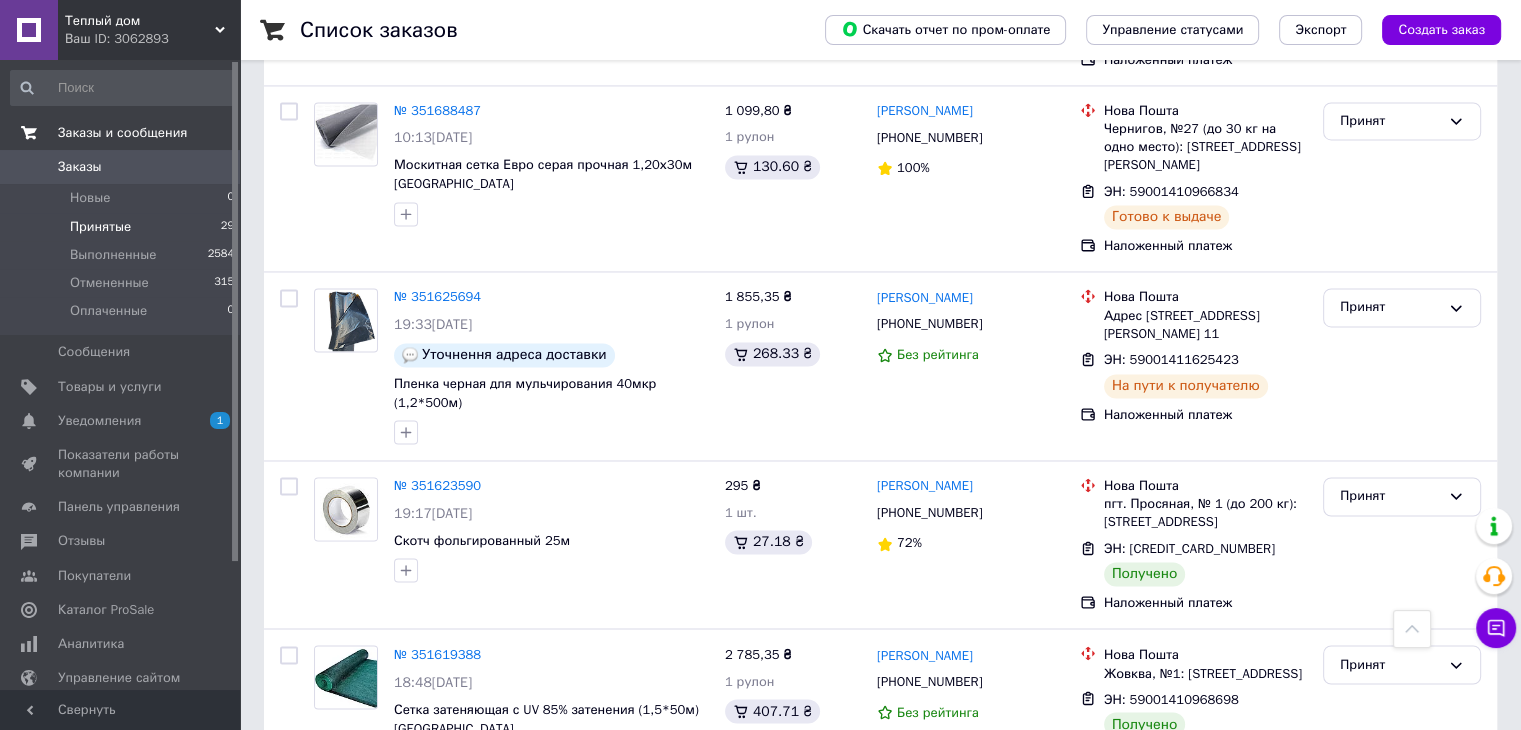 scroll, scrollTop: 3197, scrollLeft: 0, axis: vertical 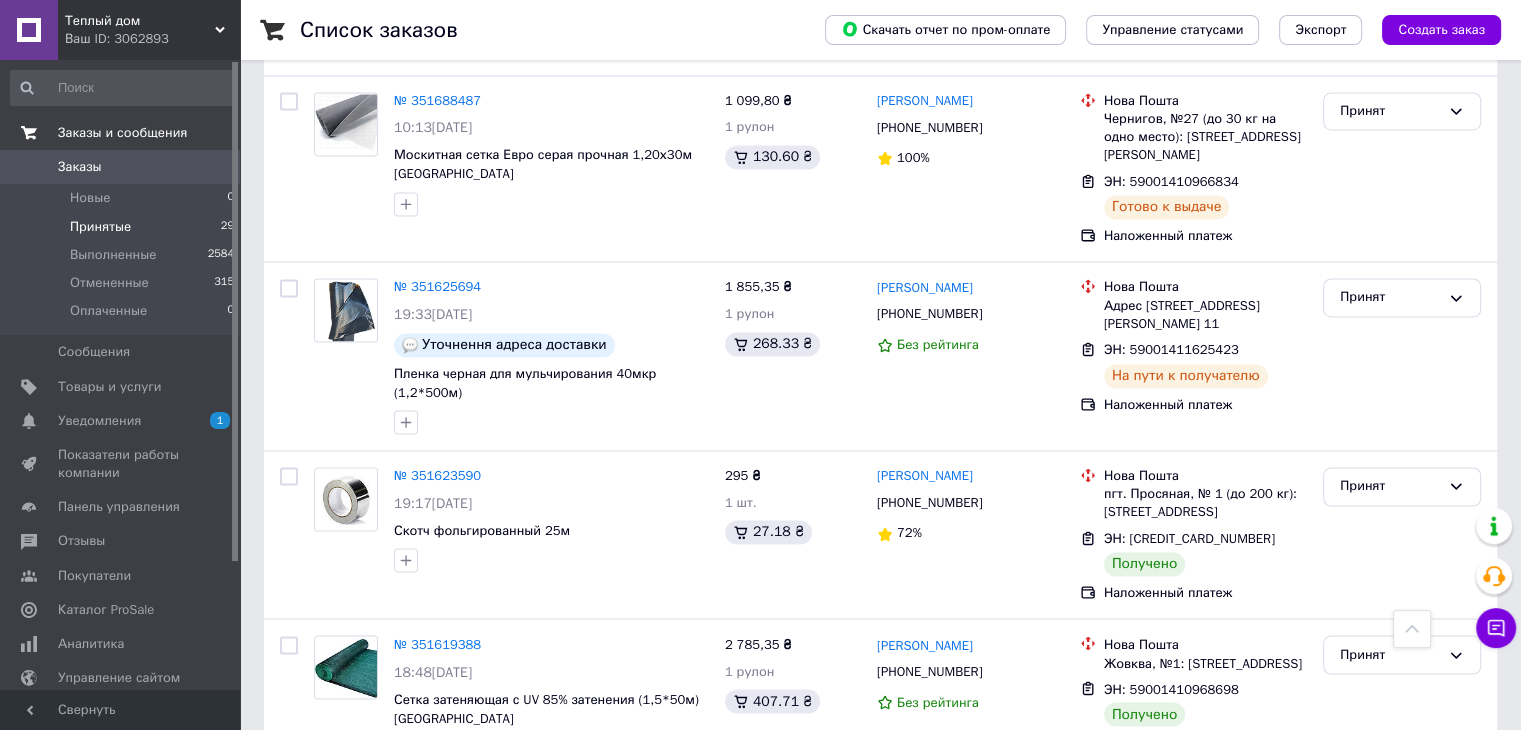 click on "2" at bounding box center (327, 820) 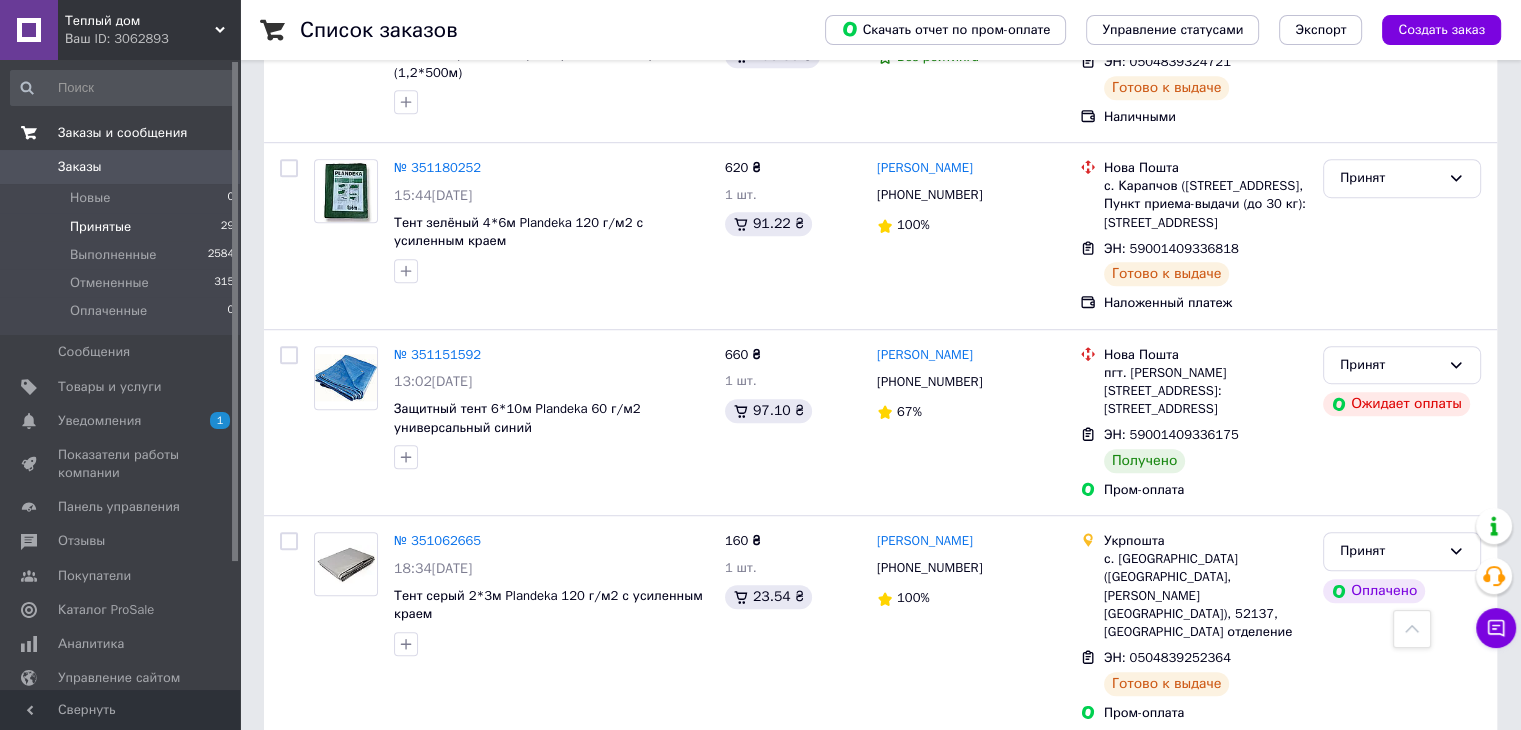 scroll, scrollTop: 1247, scrollLeft: 0, axis: vertical 